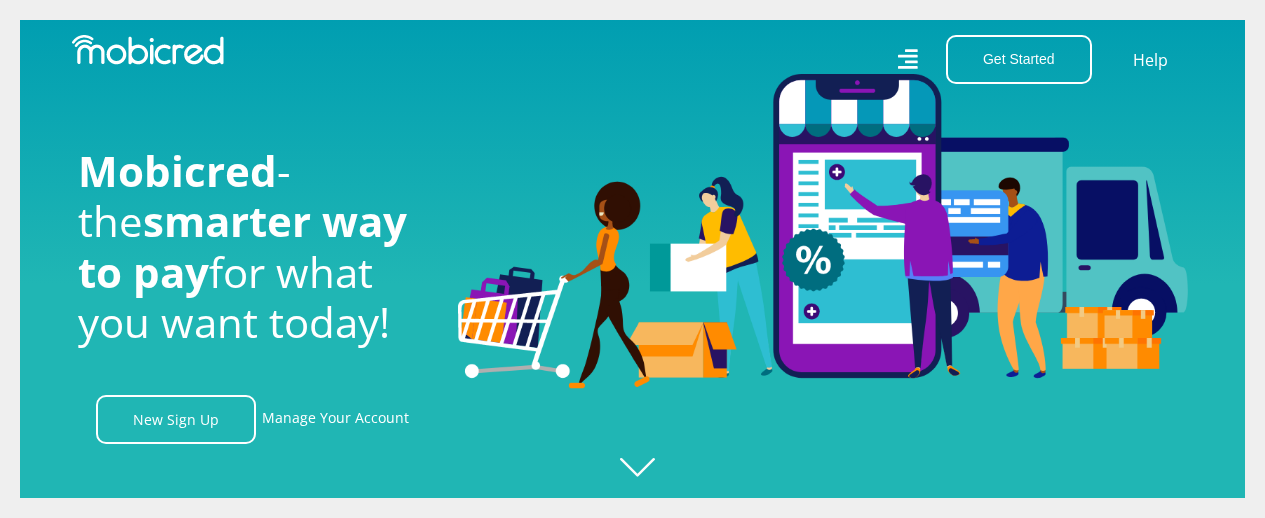 scroll, scrollTop: 0, scrollLeft: 0, axis: both 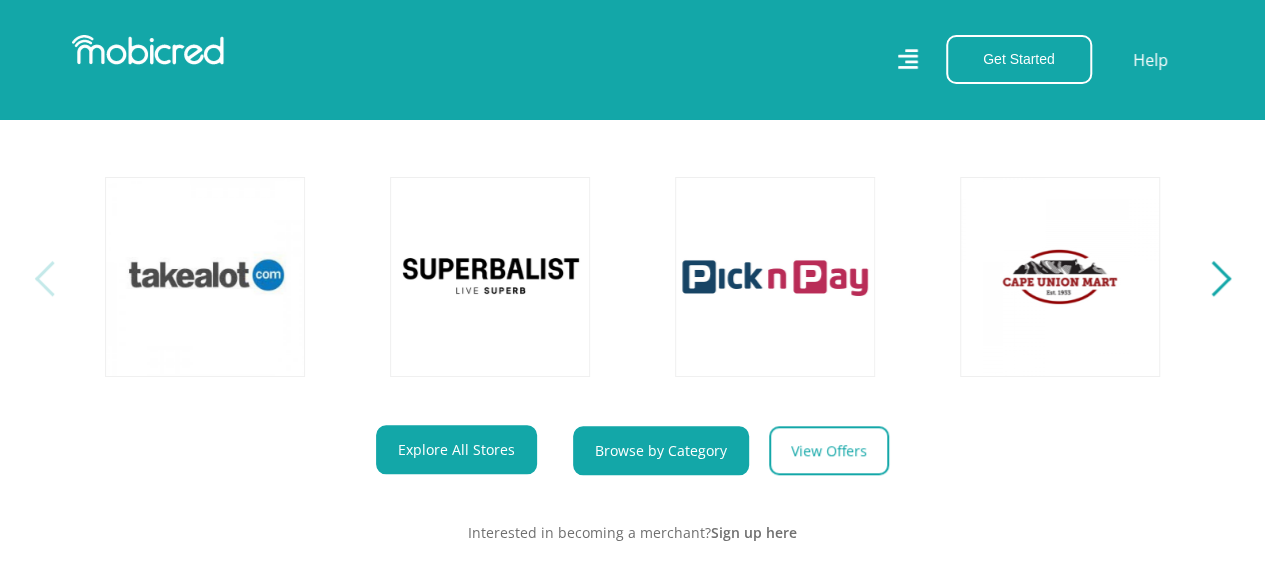 click on "Browse by
Category" at bounding box center [661, 450] 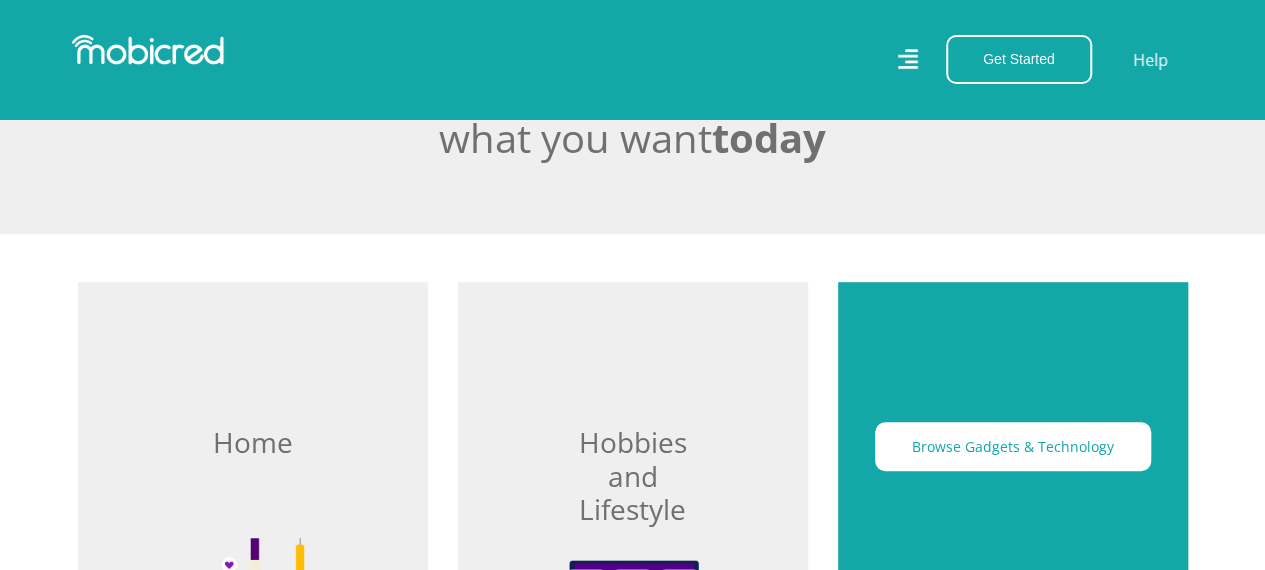 scroll, scrollTop: 500, scrollLeft: 0, axis: vertical 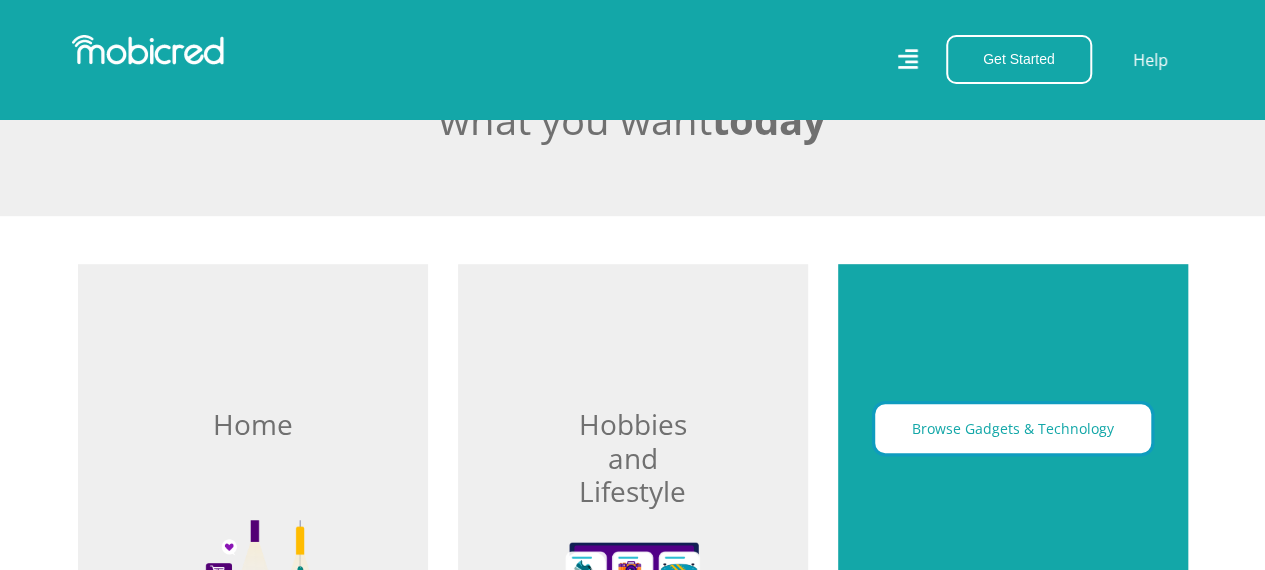 click on "Browse Gadgets & Technology" at bounding box center (1013, 428) 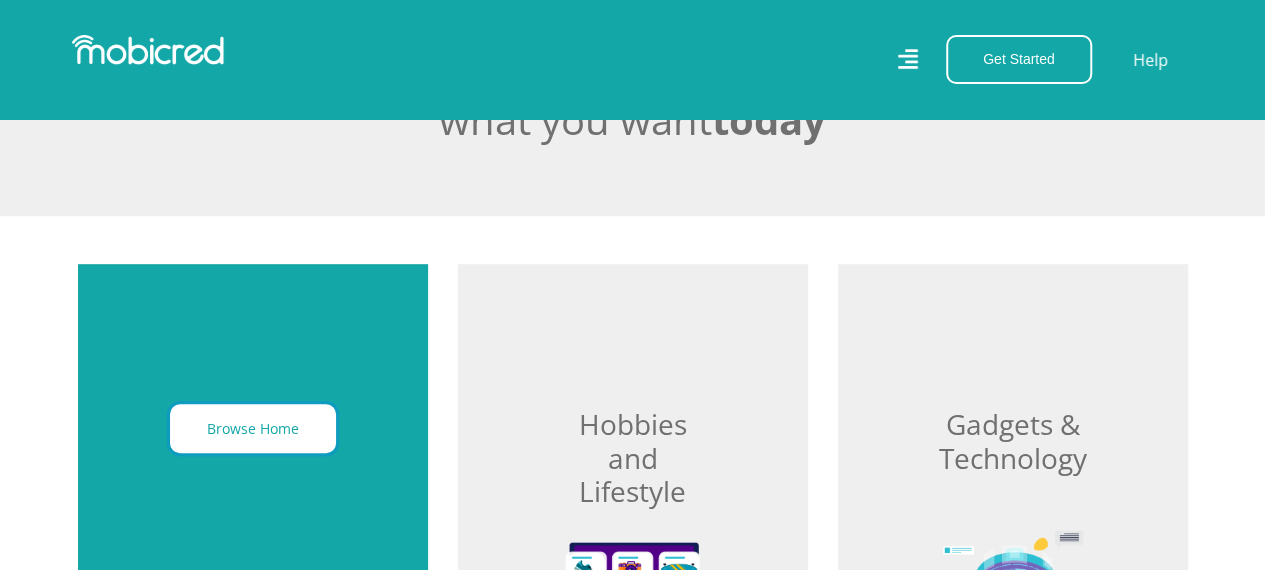 click on "Browse Home" at bounding box center (253, 428) 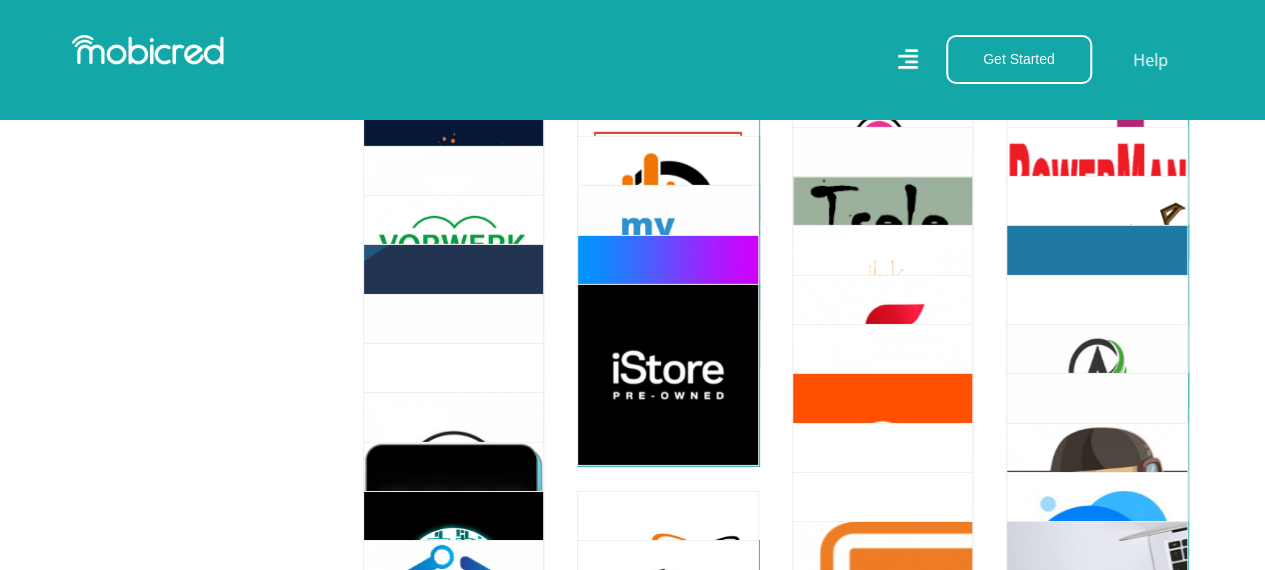 scroll, scrollTop: 3100, scrollLeft: 0, axis: vertical 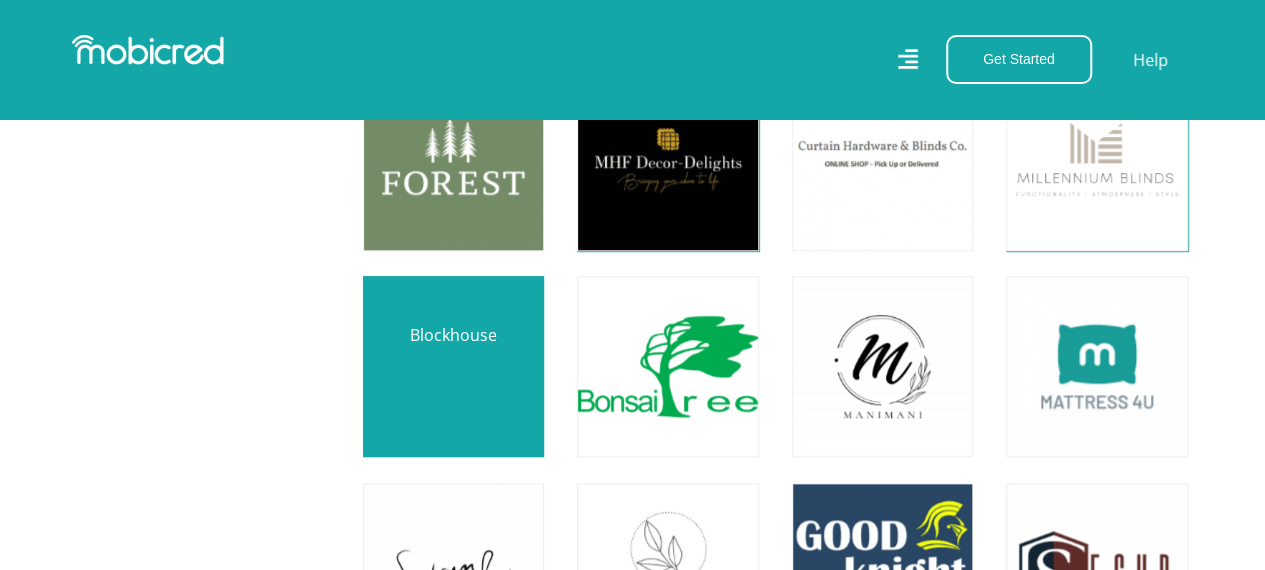 click at bounding box center [453, 366] 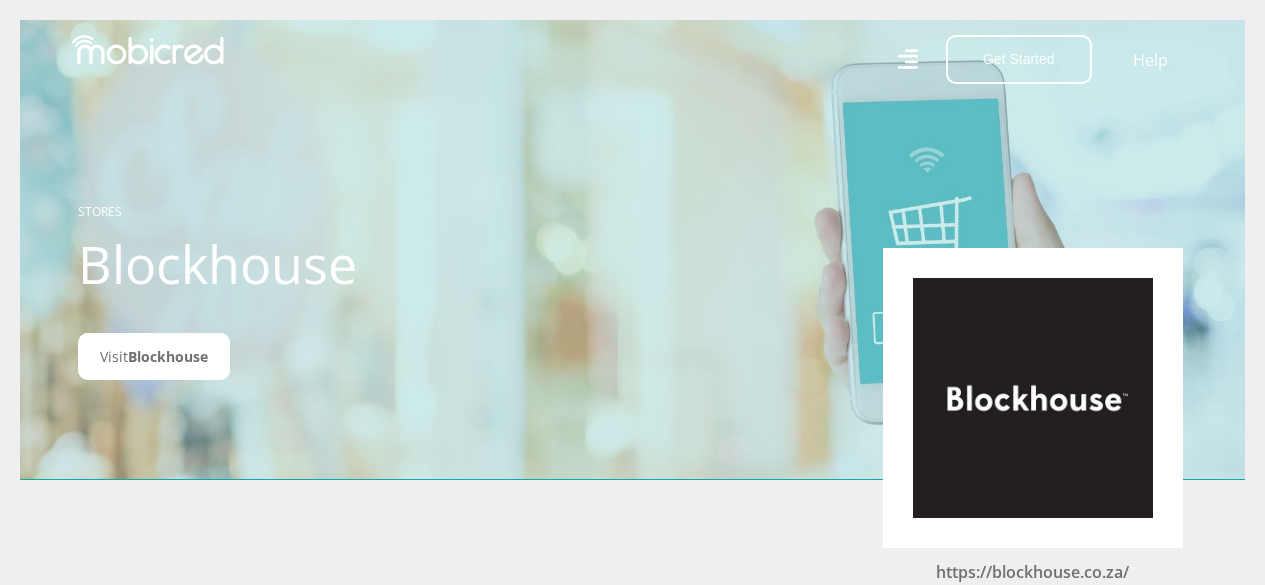 scroll, scrollTop: 0, scrollLeft: 0, axis: both 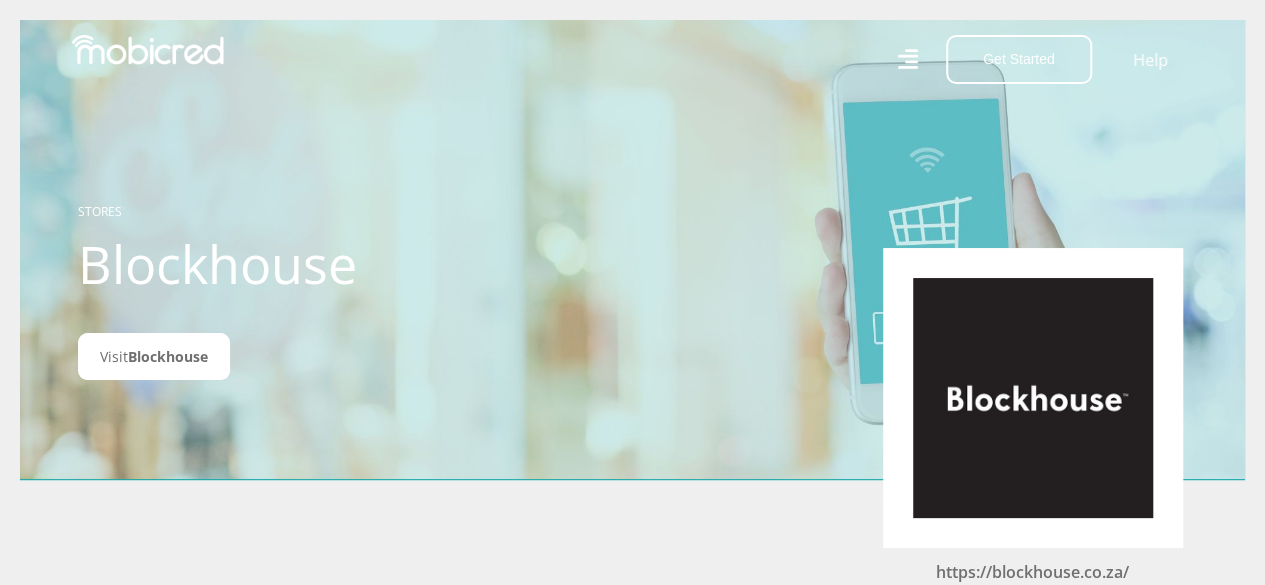 click at bounding box center (1033, 398) 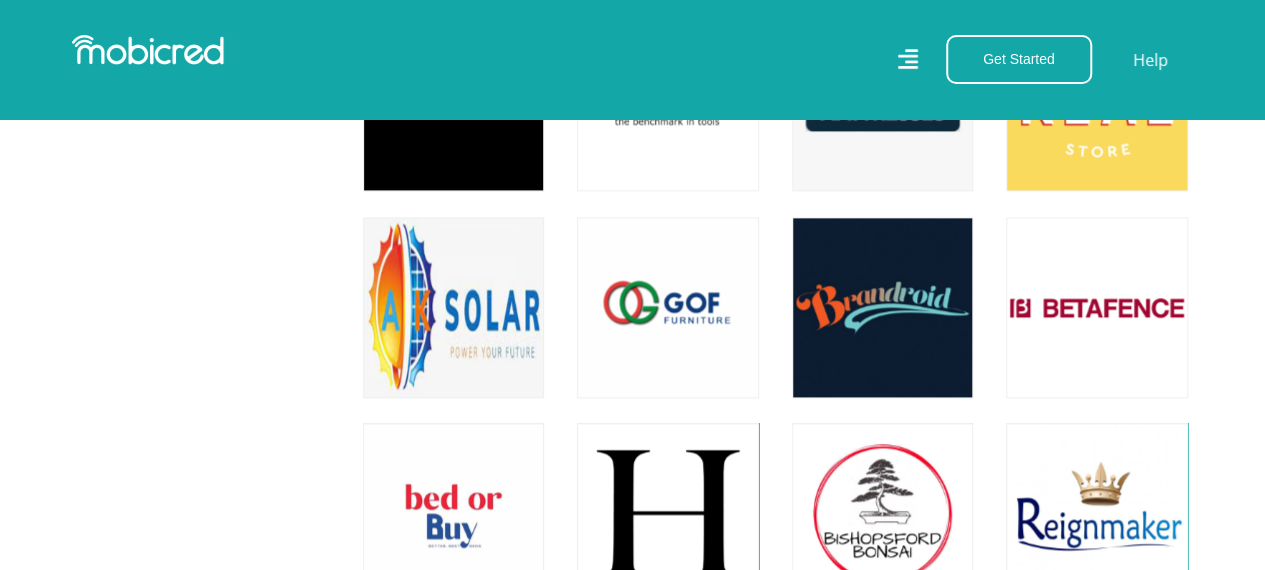 scroll, scrollTop: 16378, scrollLeft: 0, axis: vertical 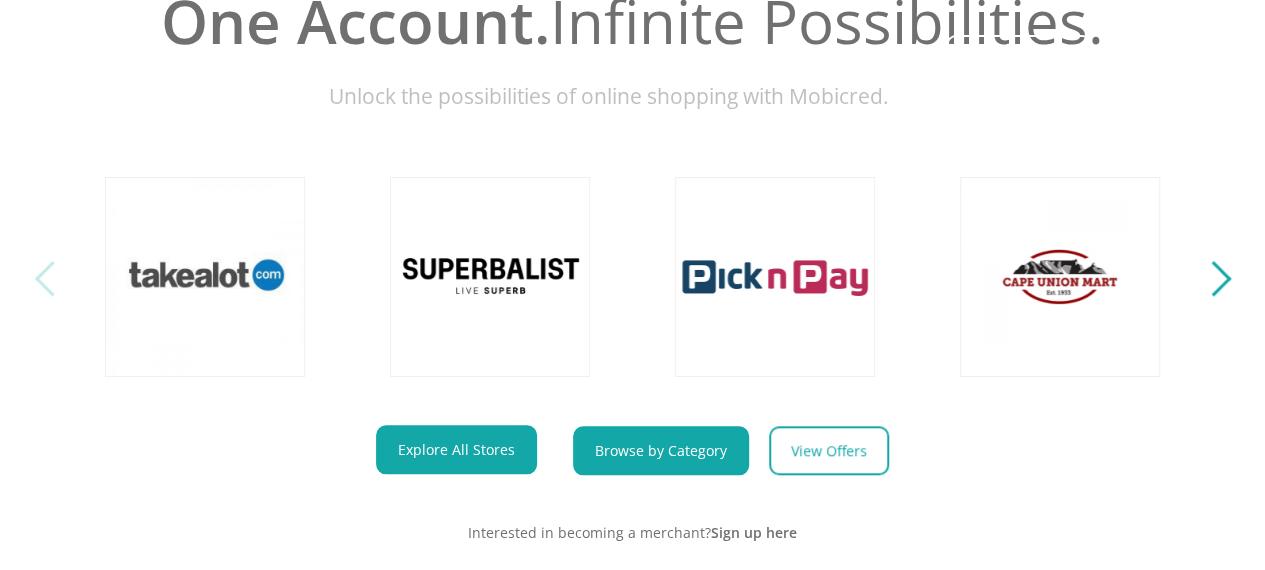 click on "Browse by
Category" at bounding box center [661, 450] 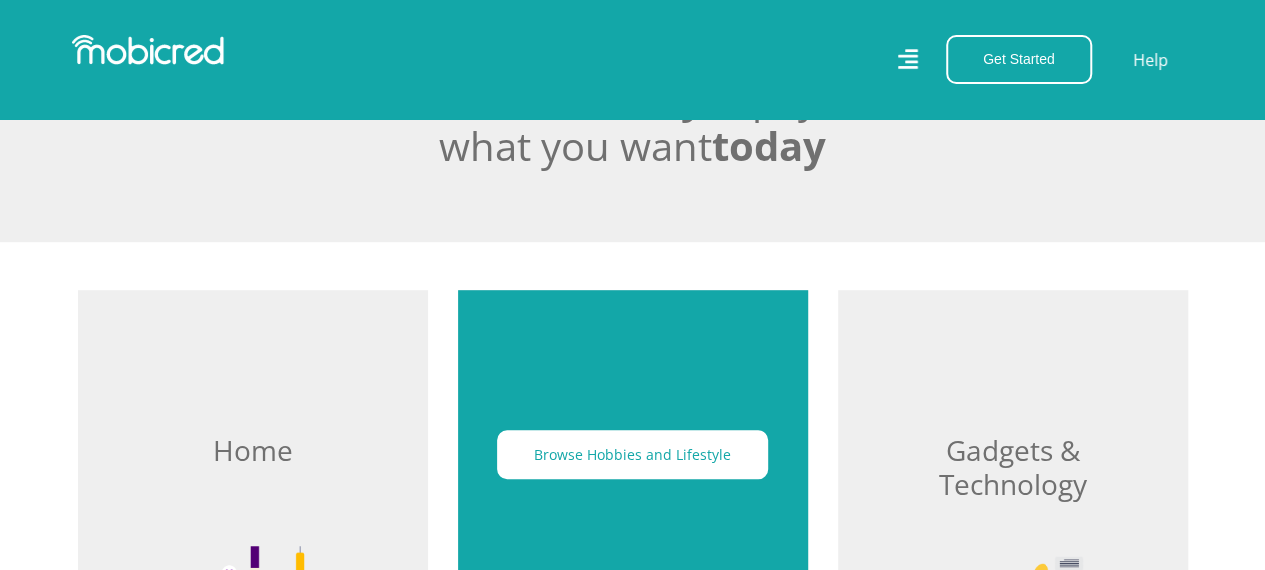 scroll, scrollTop: 600, scrollLeft: 0, axis: vertical 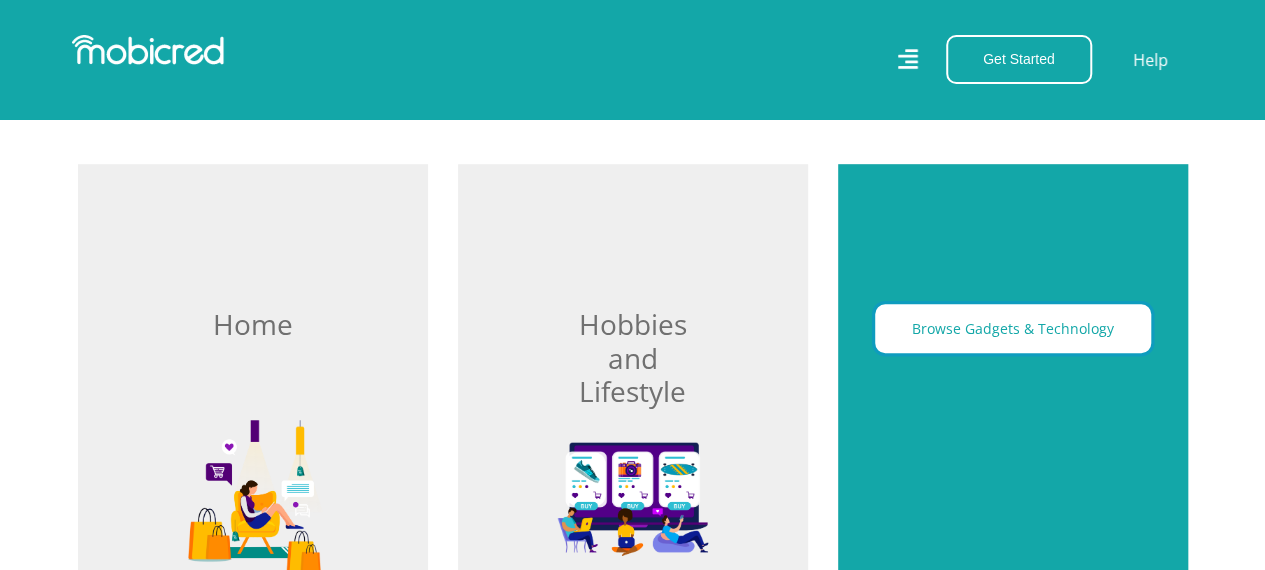 click on "Browse Gadgets & Technology" at bounding box center [1013, 328] 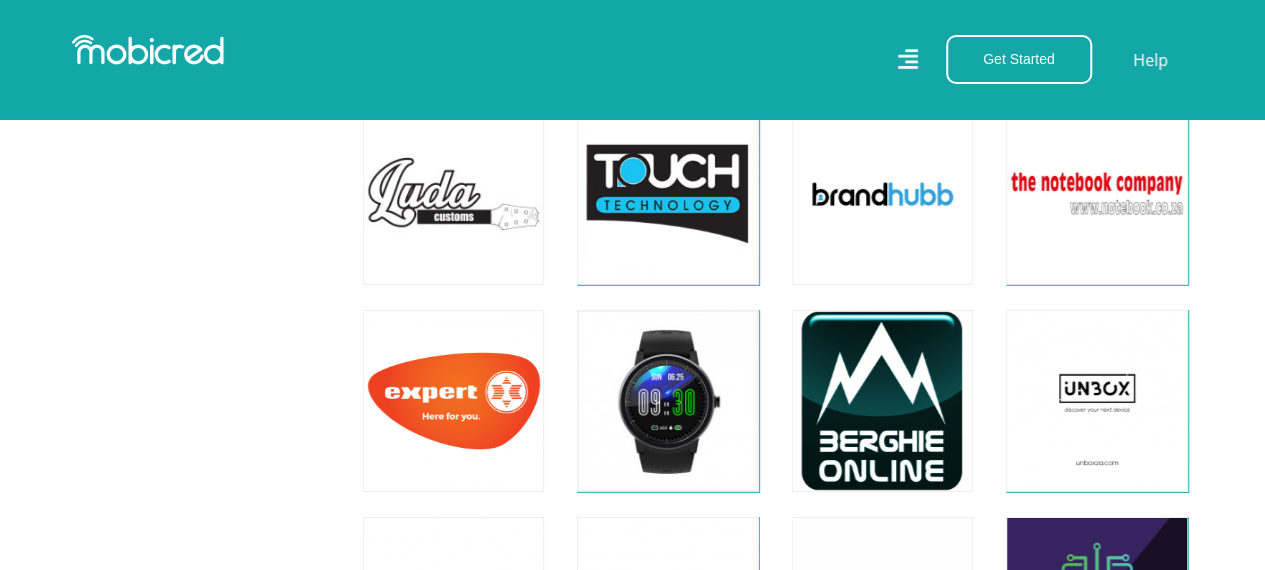 scroll, scrollTop: 3300, scrollLeft: 0, axis: vertical 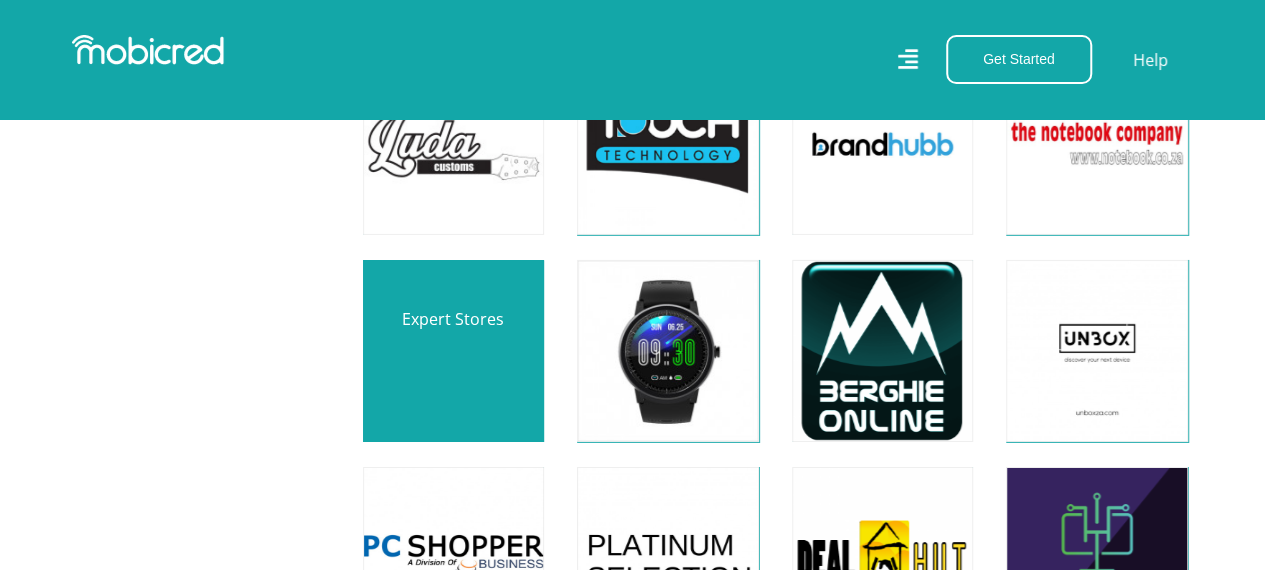 click at bounding box center (453, 350) 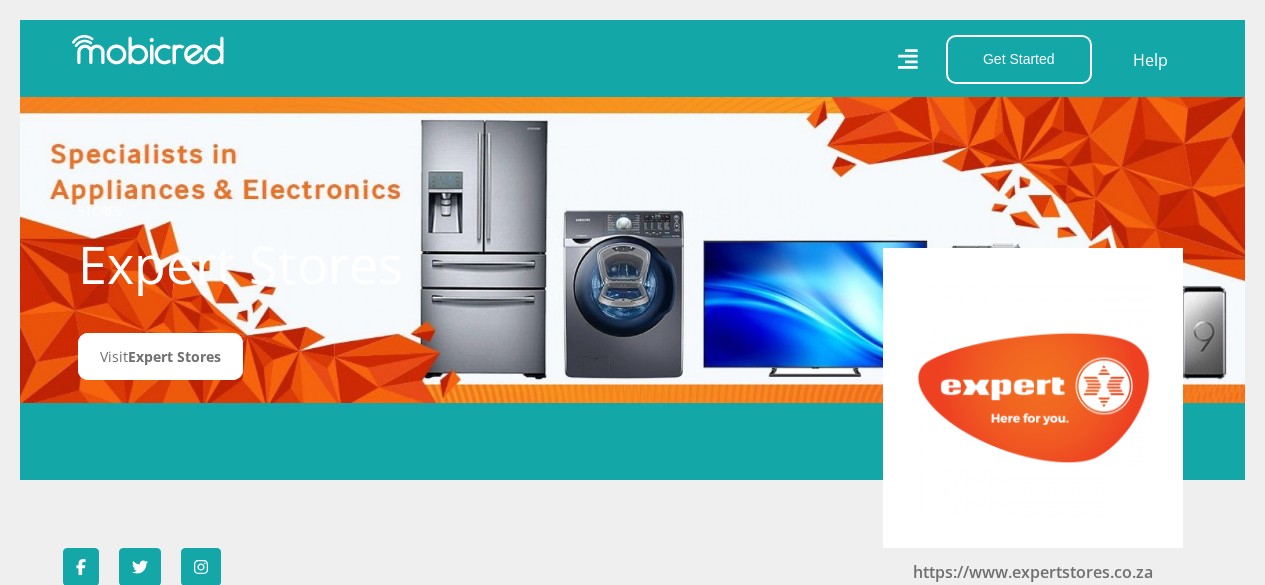 scroll, scrollTop: 0, scrollLeft: 0, axis: both 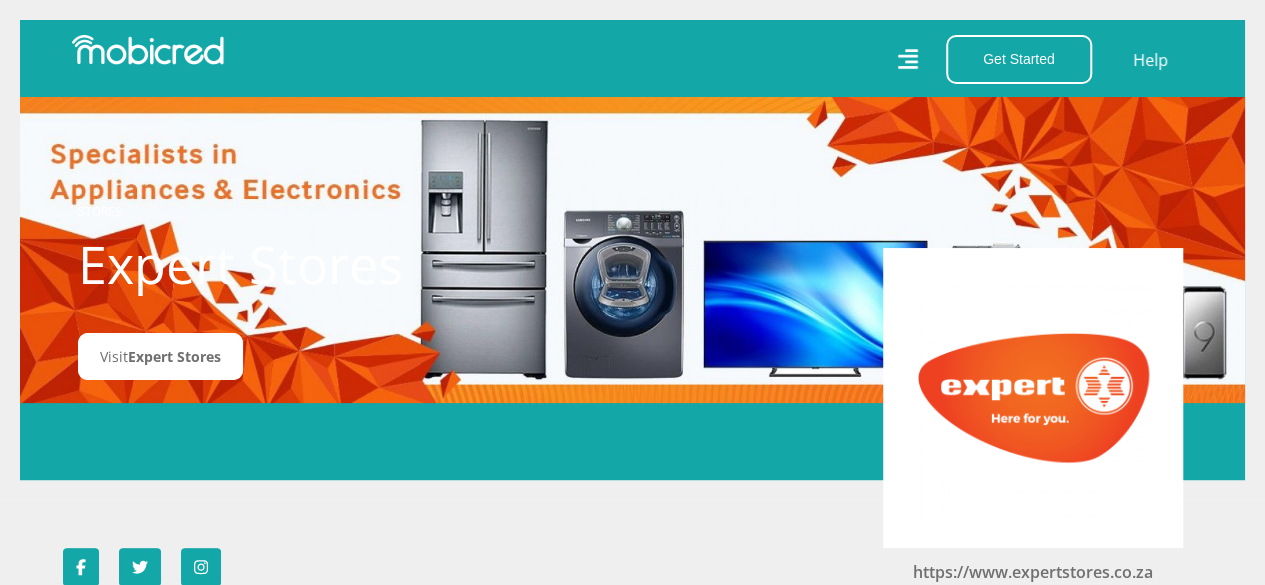 click at bounding box center [1033, 398] 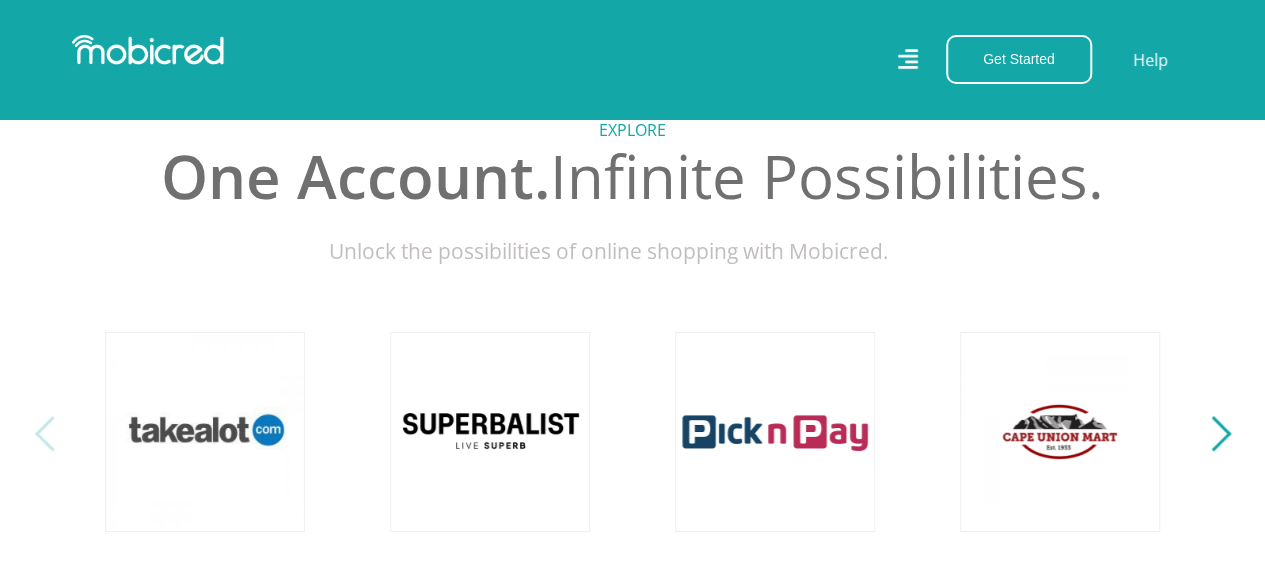 scroll, scrollTop: 800, scrollLeft: 0, axis: vertical 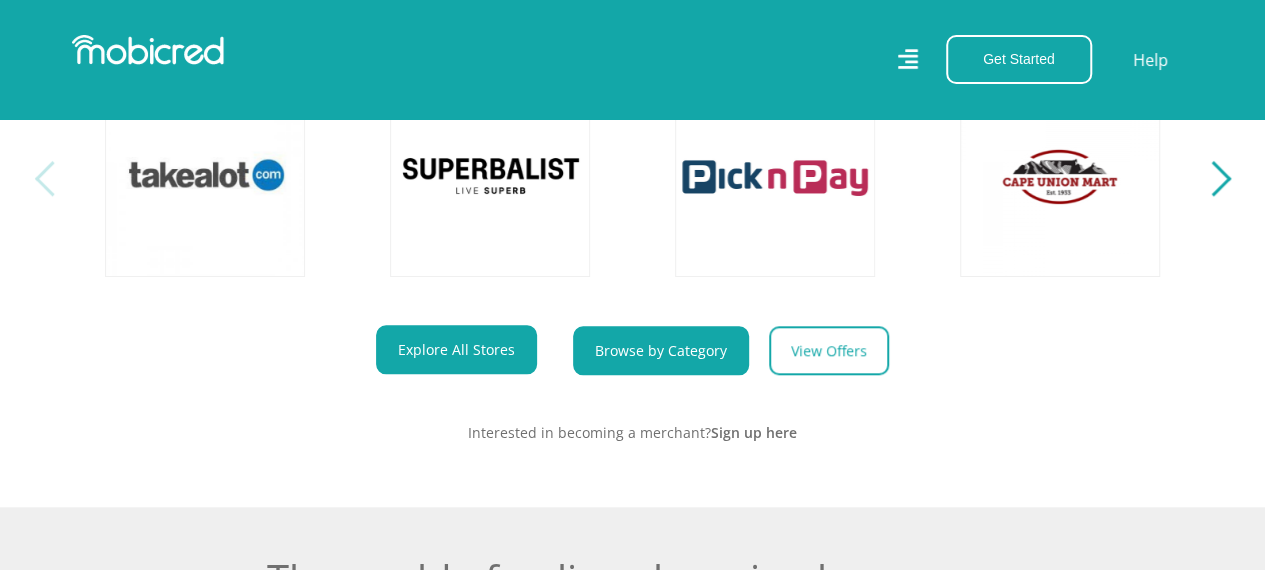 click on "Browse by
Category" at bounding box center (661, 350) 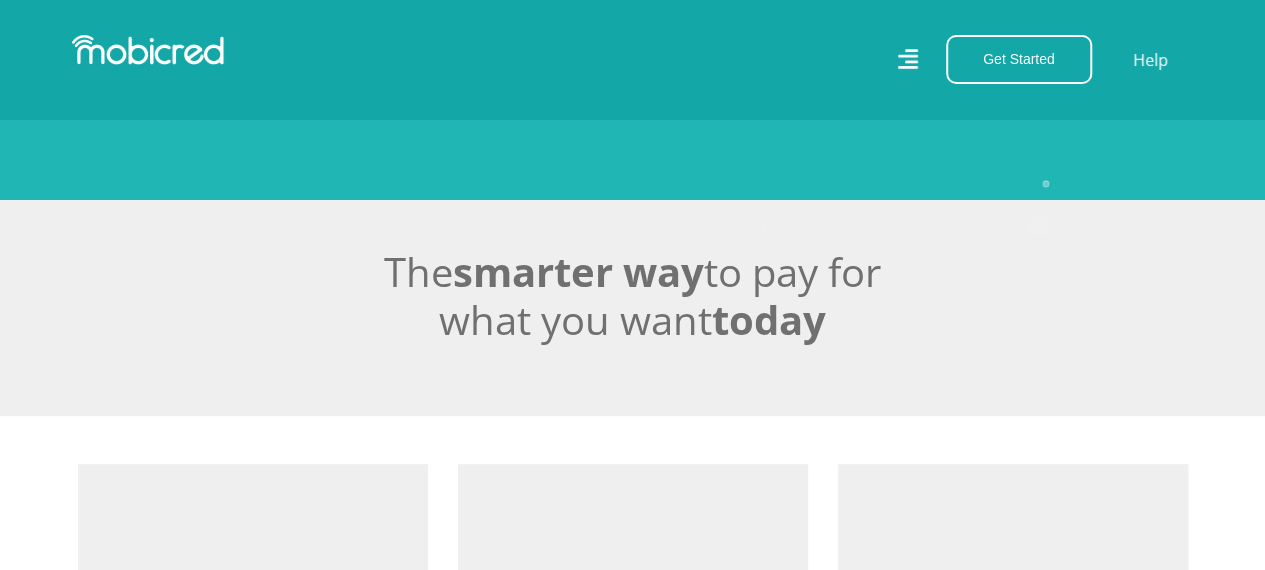 scroll, scrollTop: 700, scrollLeft: 0, axis: vertical 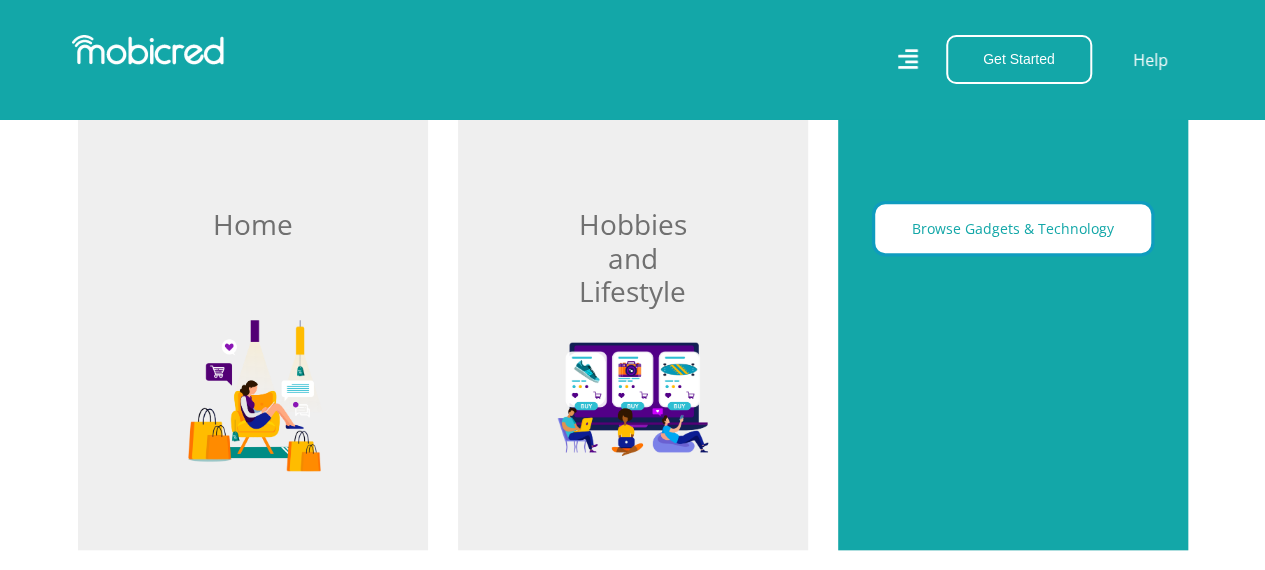 click on "Browse Gadgets & Technology" at bounding box center [1013, 228] 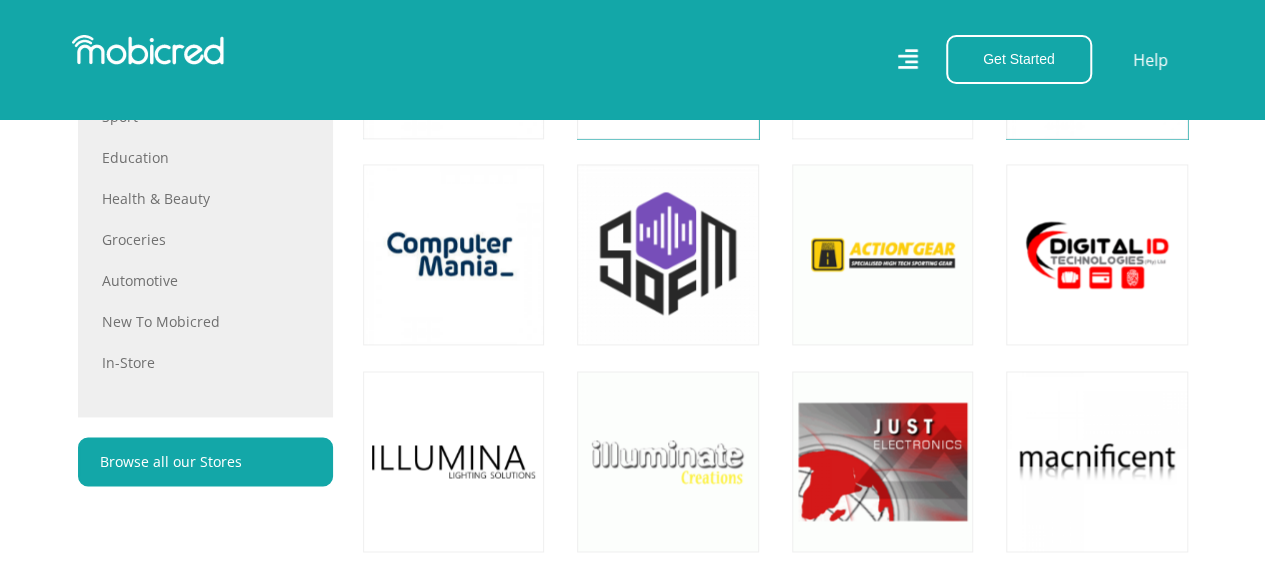 scroll, scrollTop: 1500, scrollLeft: 0, axis: vertical 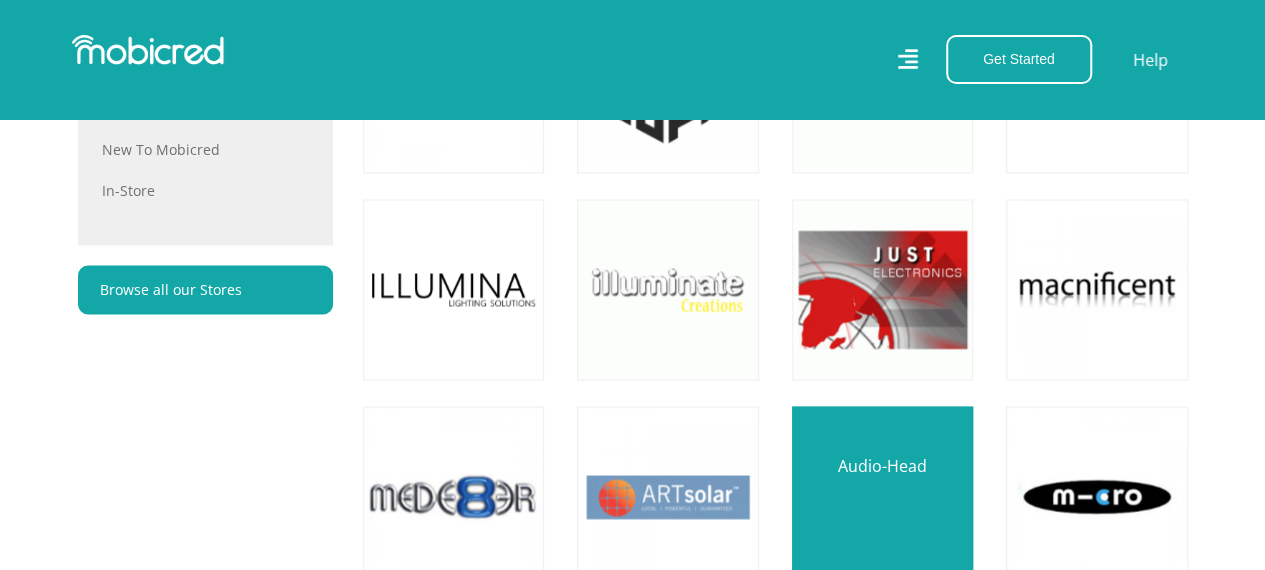 click at bounding box center (882, 496) 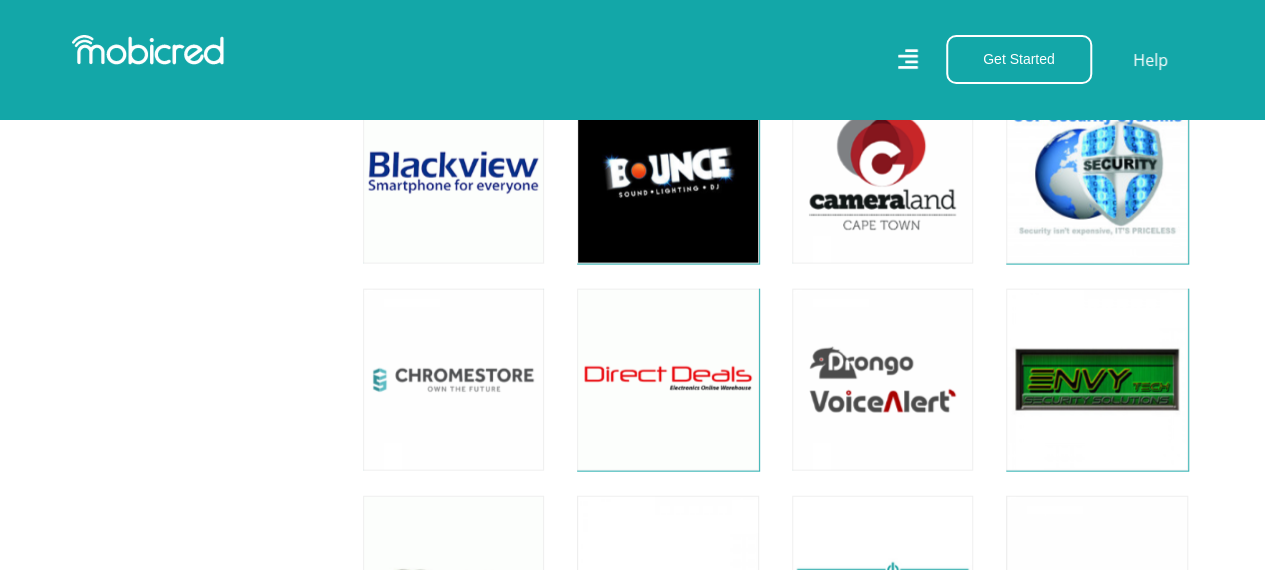 scroll, scrollTop: 2300, scrollLeft: 0, axis: vertical 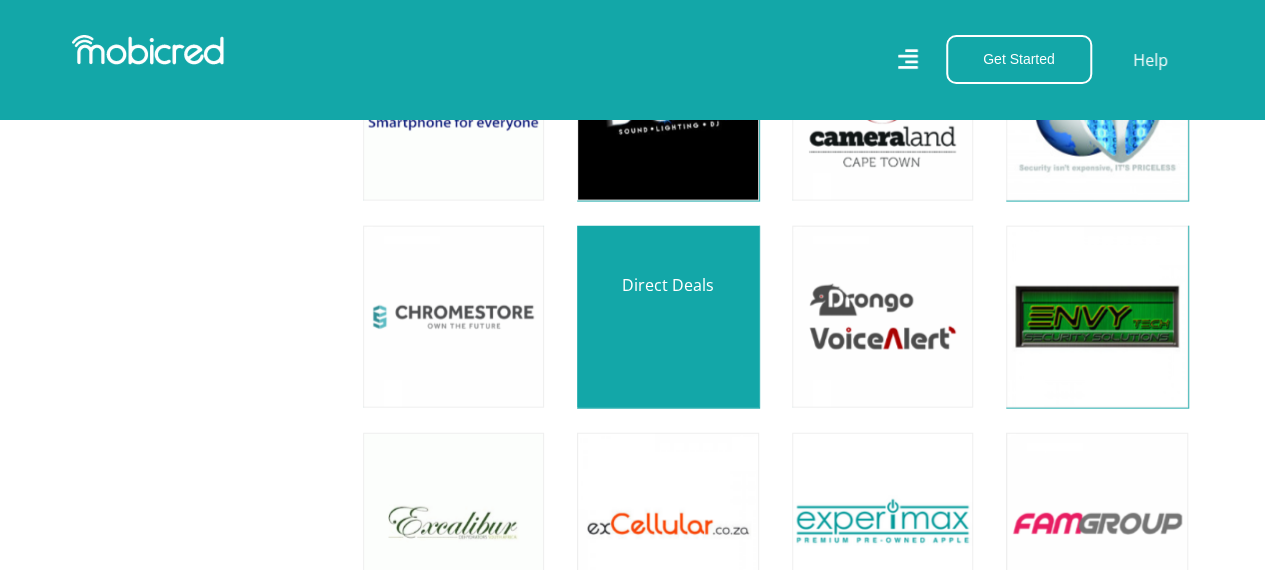 click at bounding box center (667, 316) 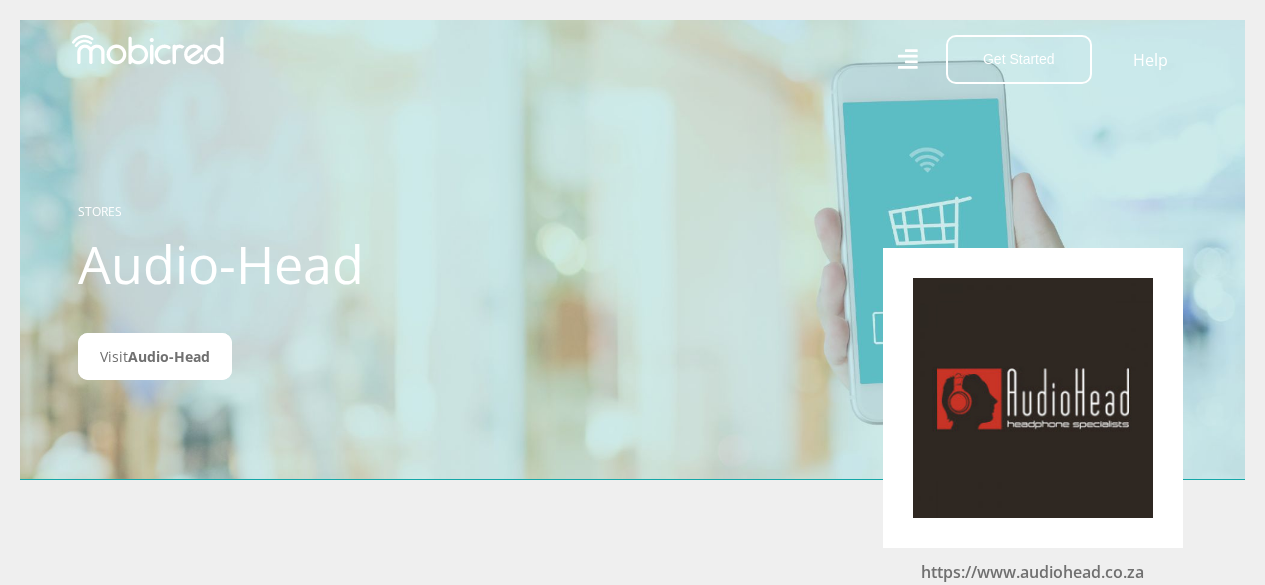 scroll, scrollTop: 0, scrollLeft: 0, axis: both 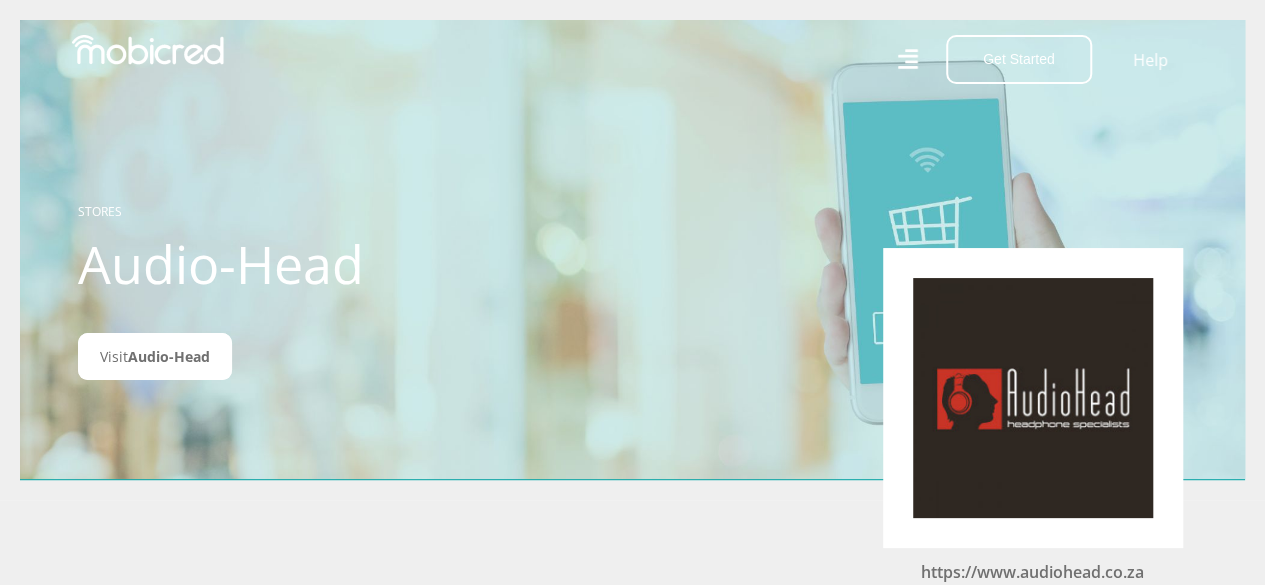 click at bounding box center (1033, 398) 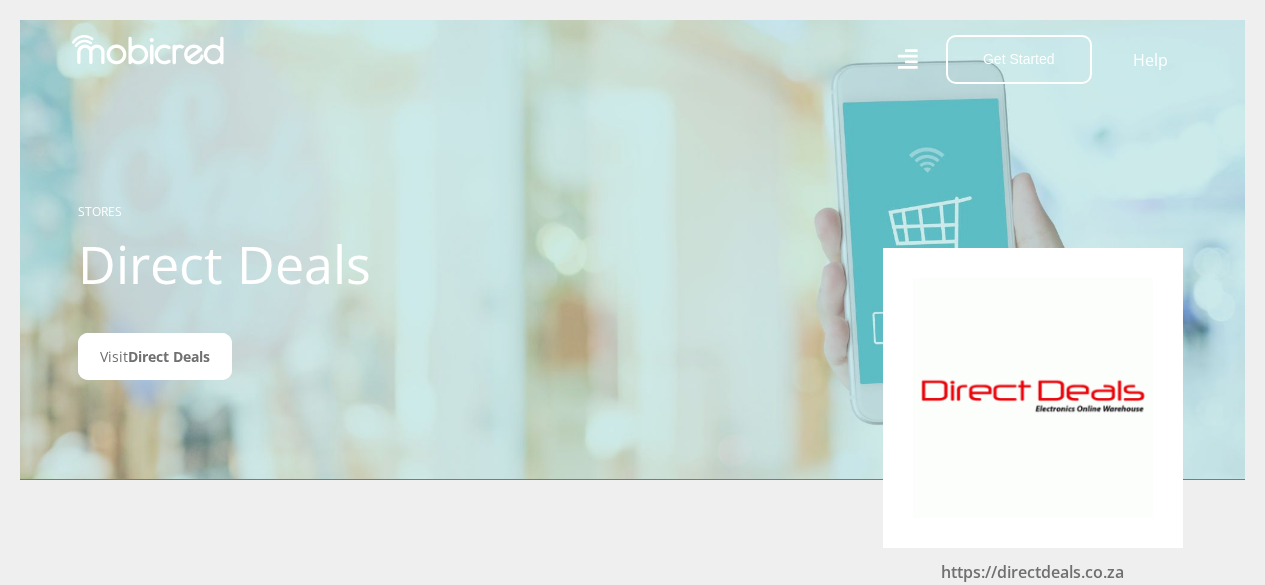 scroll, scrollTop: 0, scrollLeft: 0, axis: both 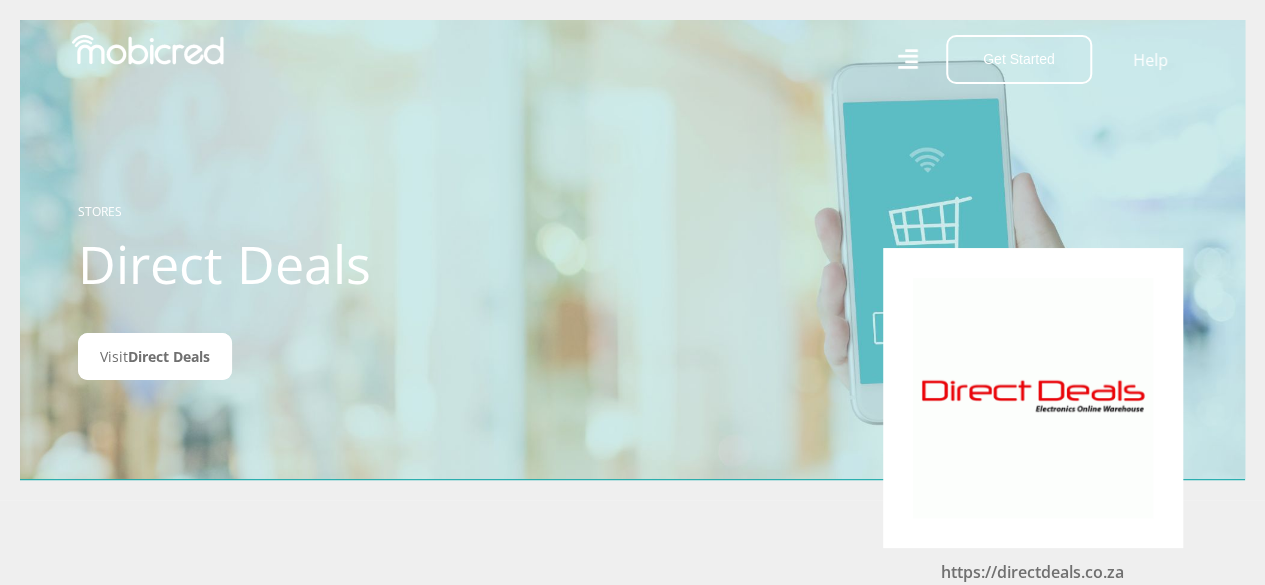 click at bounding box center (1033, 398) 